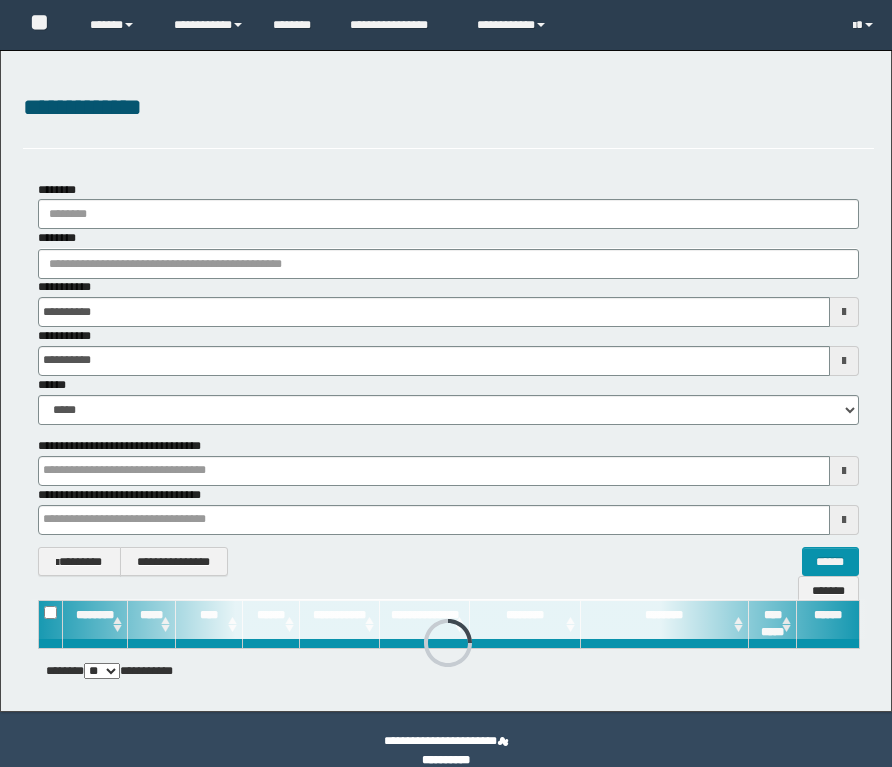 scroll, scrollTop: 0, scrollLeft: 0, axis: both 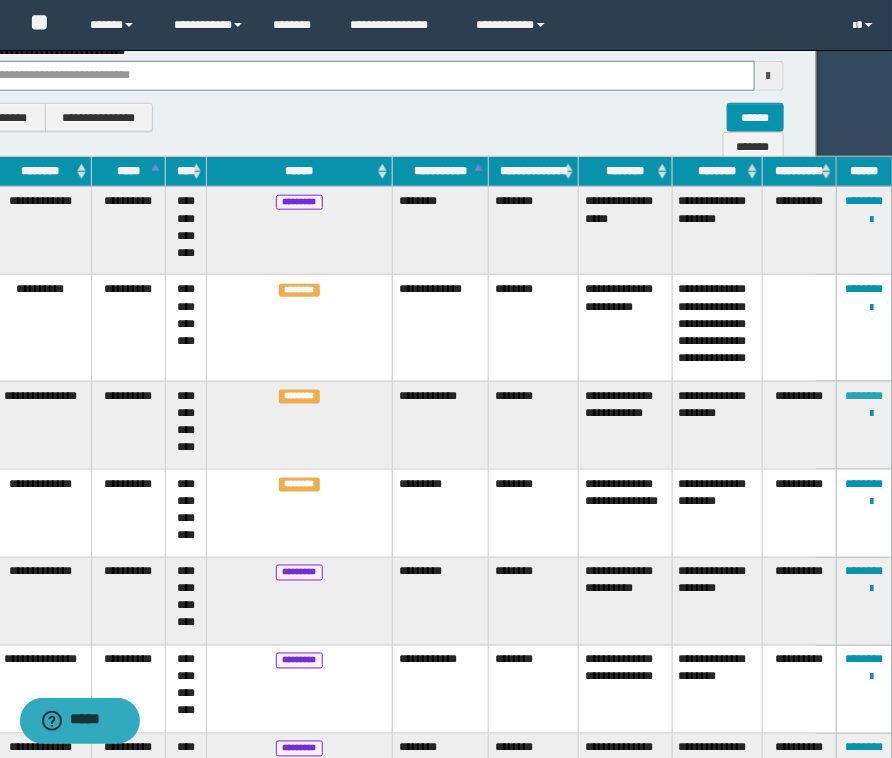 click on "********" at bounding box center (865, 396) 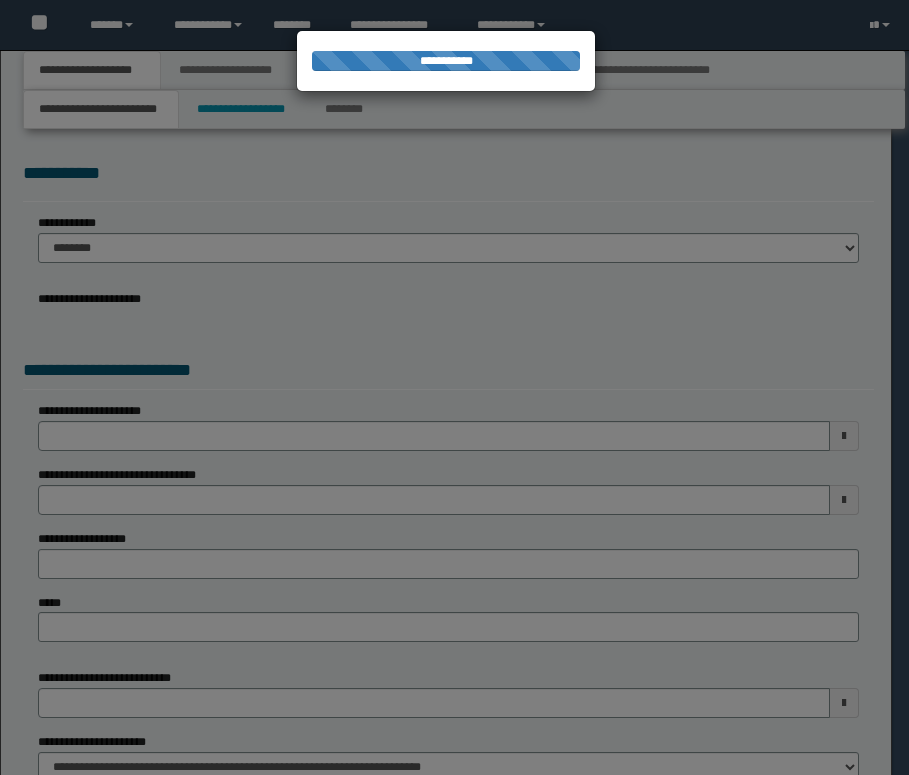 scroll, scrollTop: 0, scrollLeft: 0, axis: both 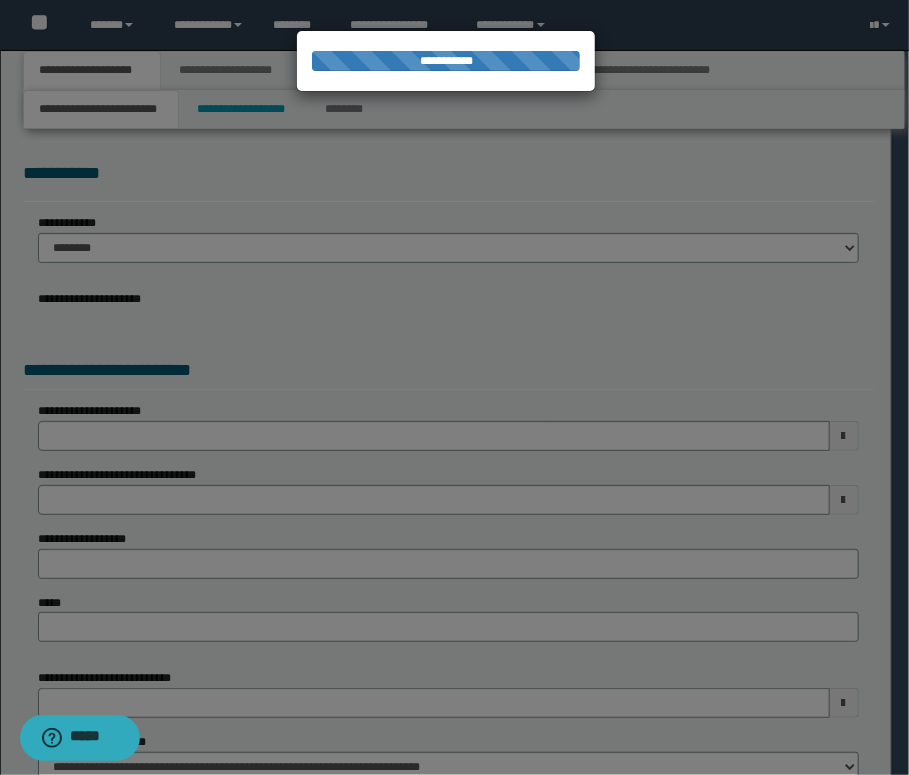 select on "*" 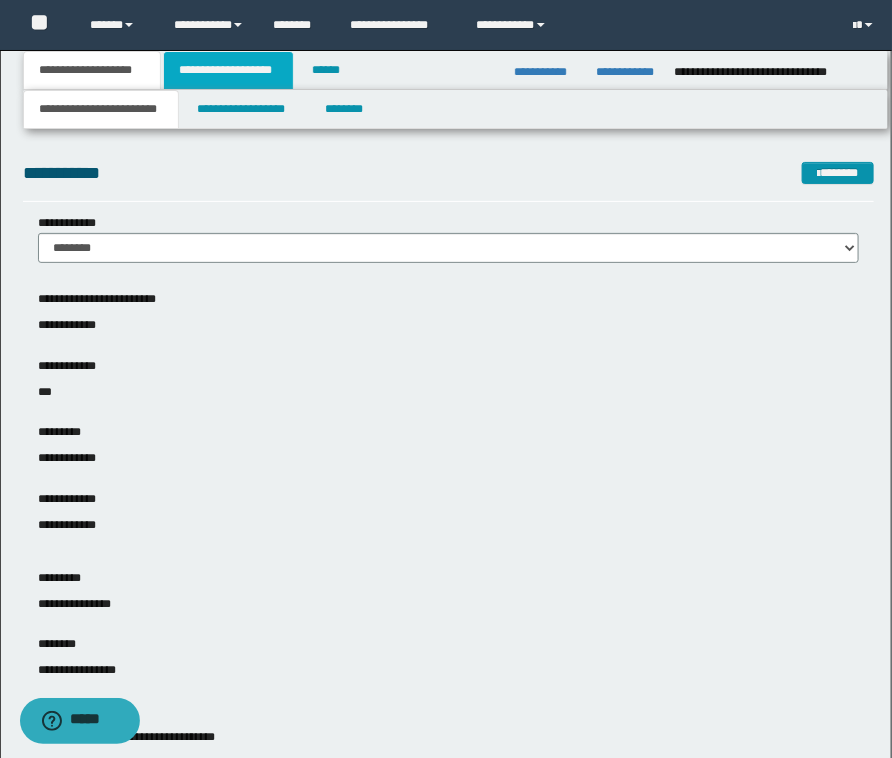 click on "**********" at bounding box center (228, 70) 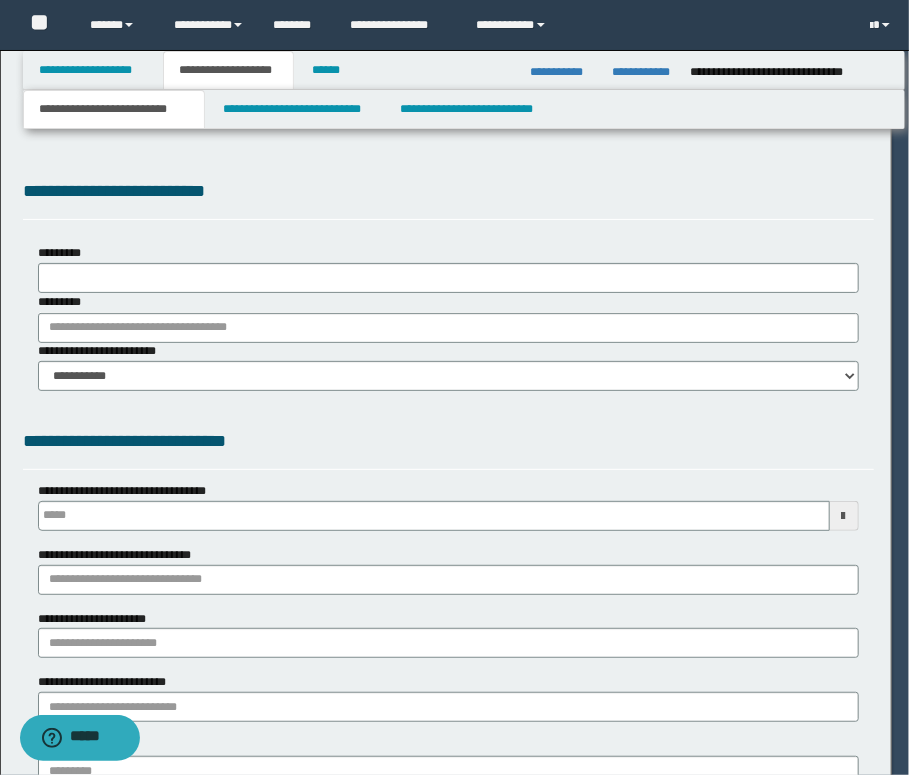 type 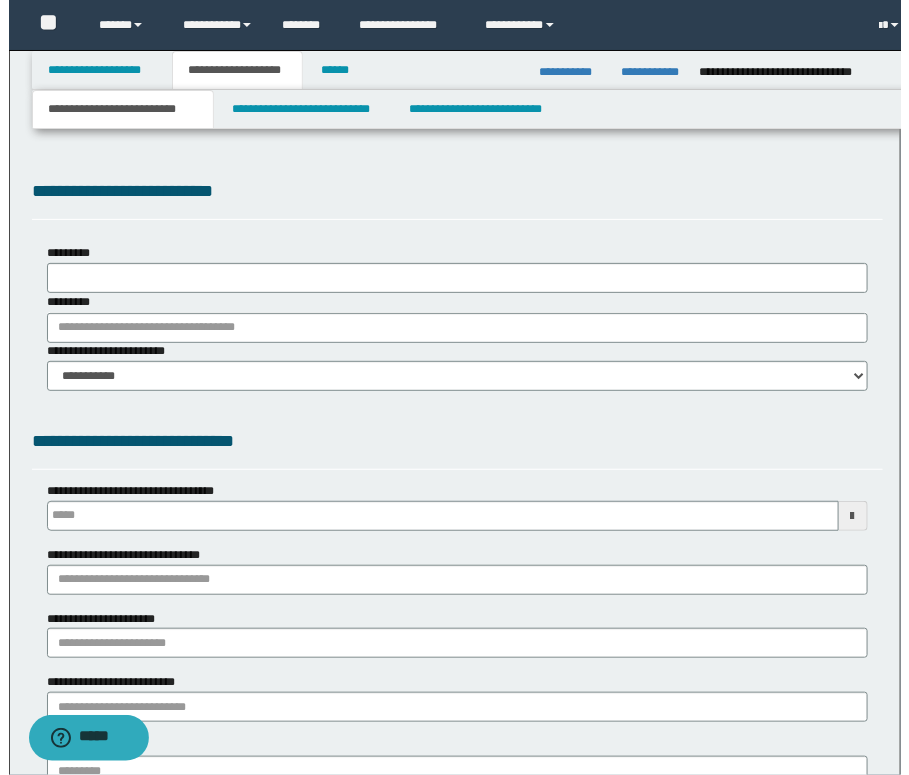 scroll, scrollTop: 0, scrollLeft: 0, axis: both 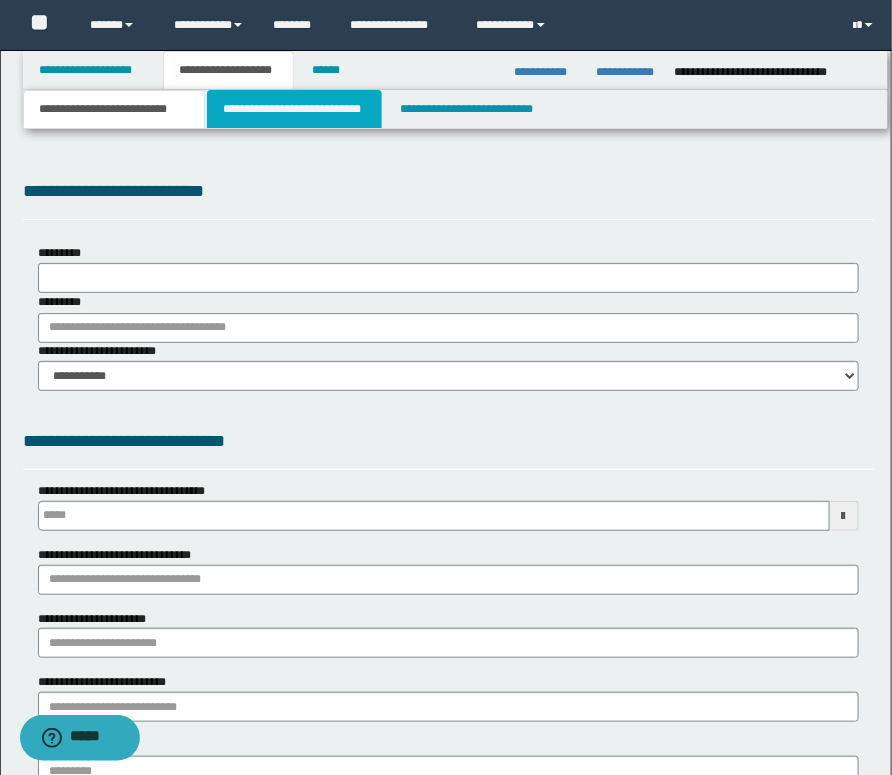 click on "**********" at bounding box center [294, 109] 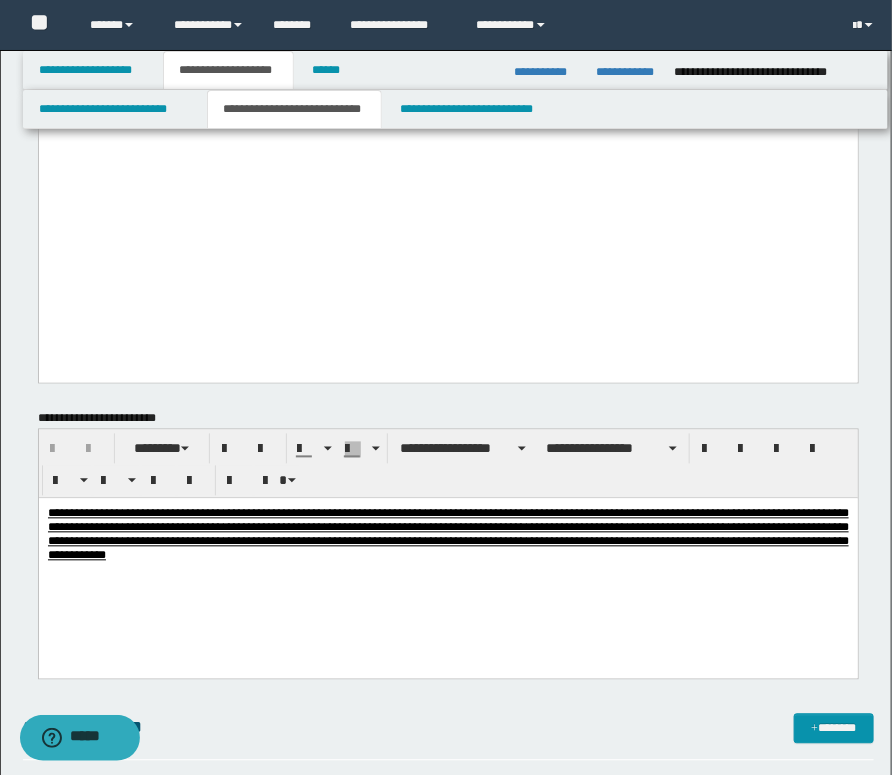 scroll, scrollTop: 2666, scrollLeft: 0, axis: vertical 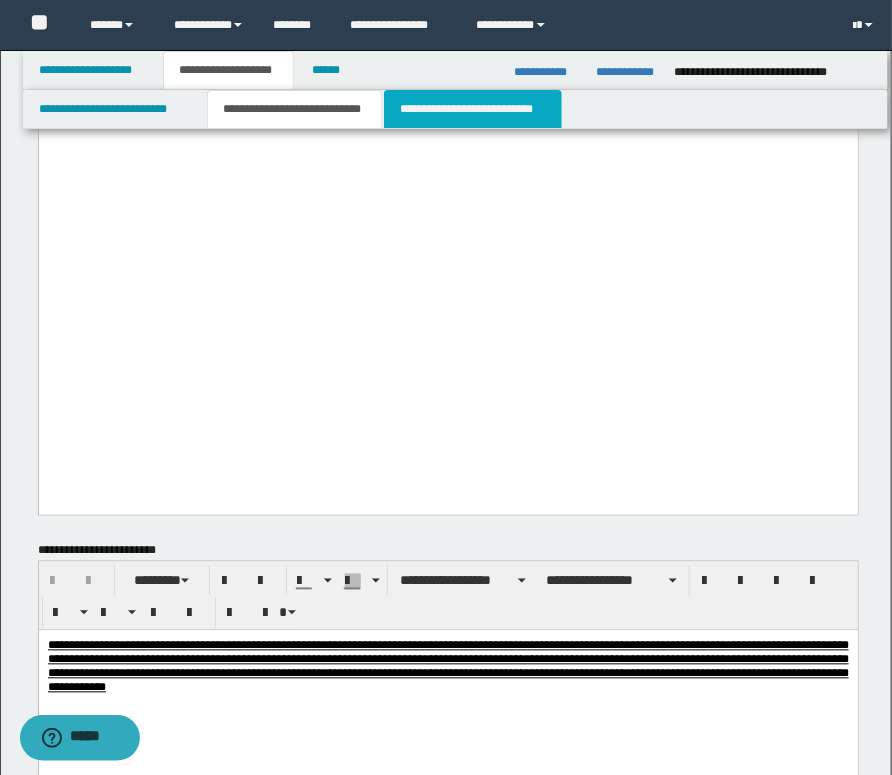drag, startPoint x: 444, startPoint y: 114, endPoint x: 464, endPoint y: 162, distance: 52 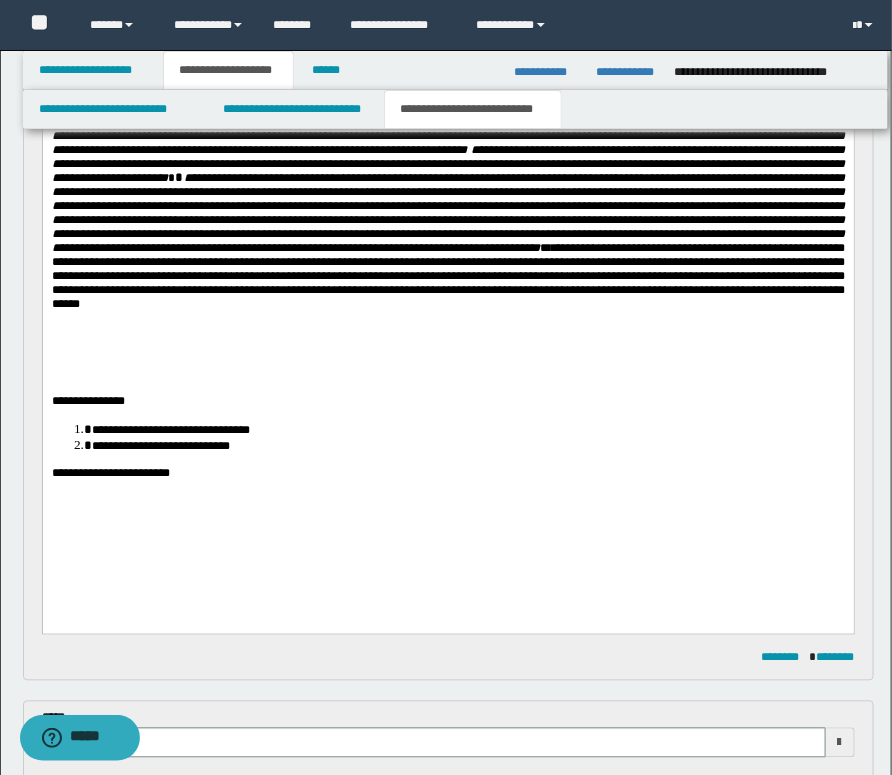 scroll, scrollTop: 666, scrollLeft: 0, axis: vertical 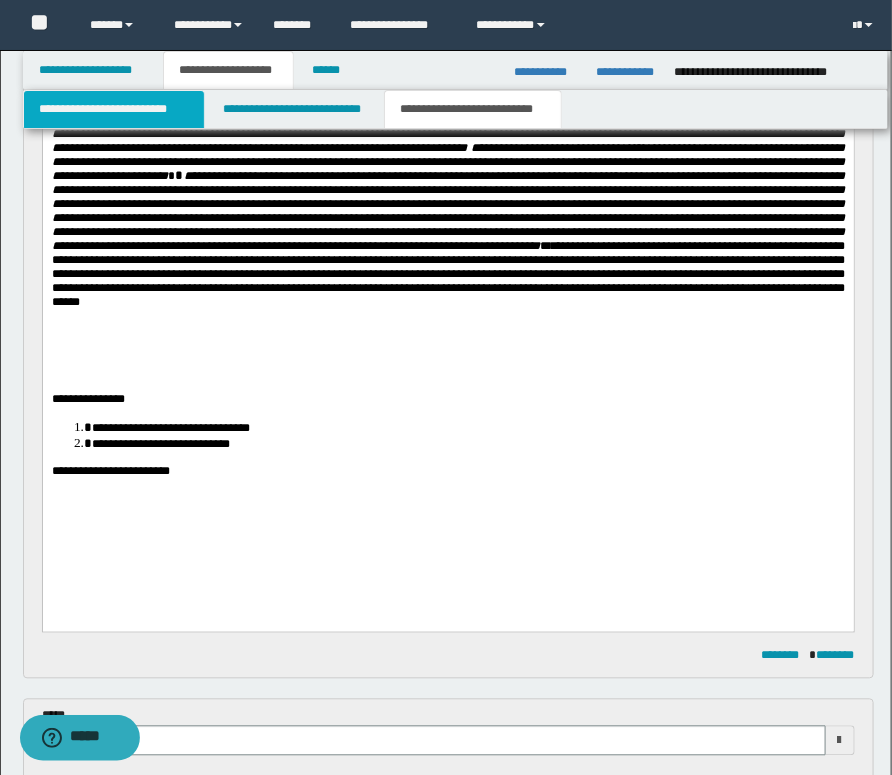 click on "**********" at bounding box center (114, 109) 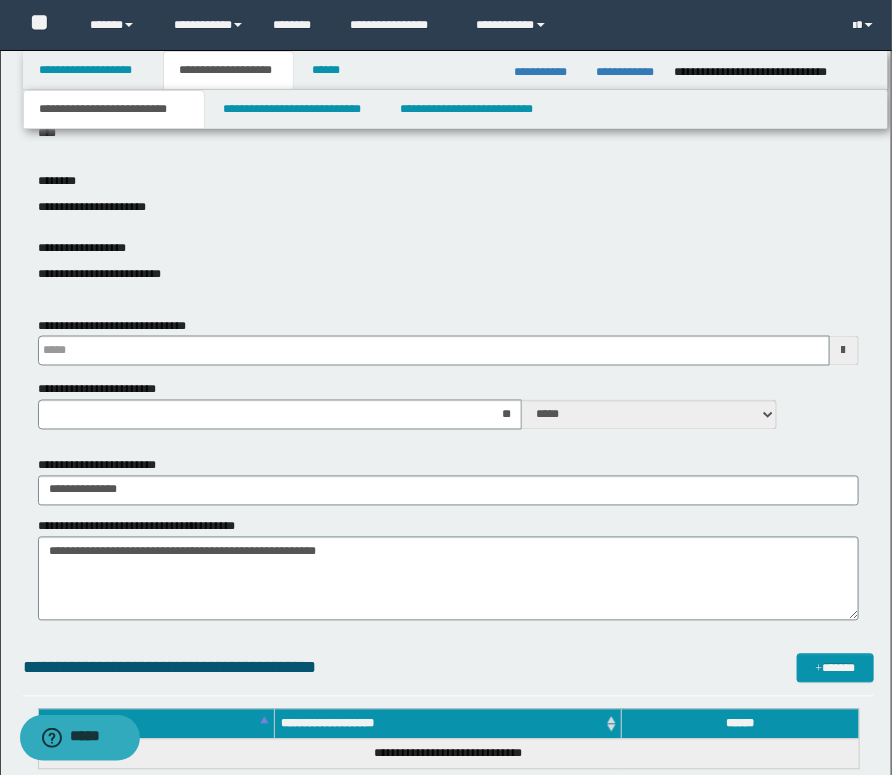 type 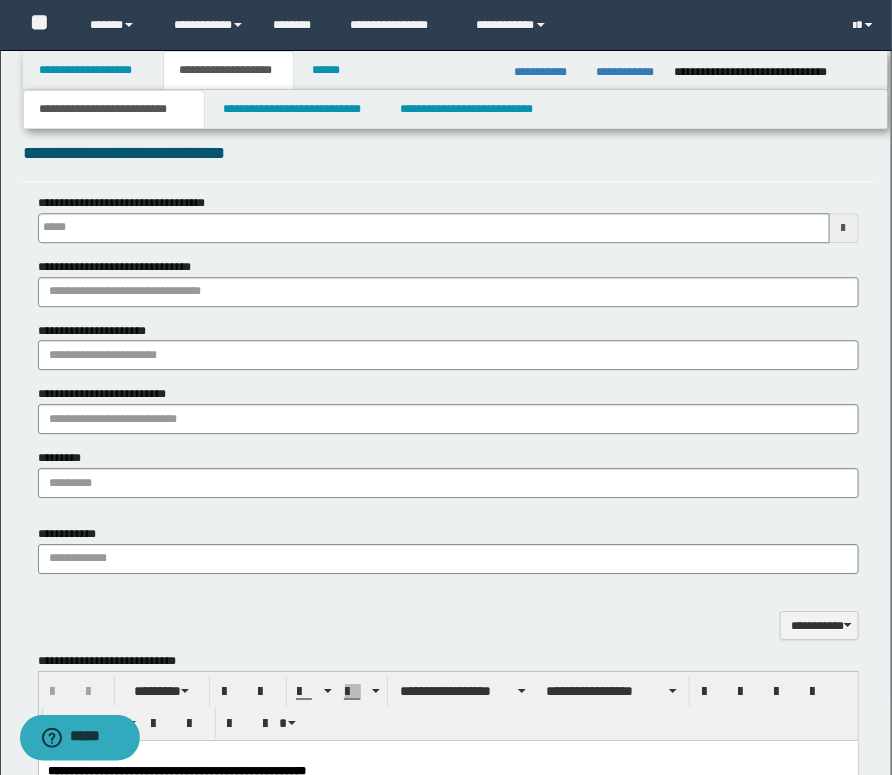 scroll, scrollTop: 1666, scrollLeft: 0, axis: vertical 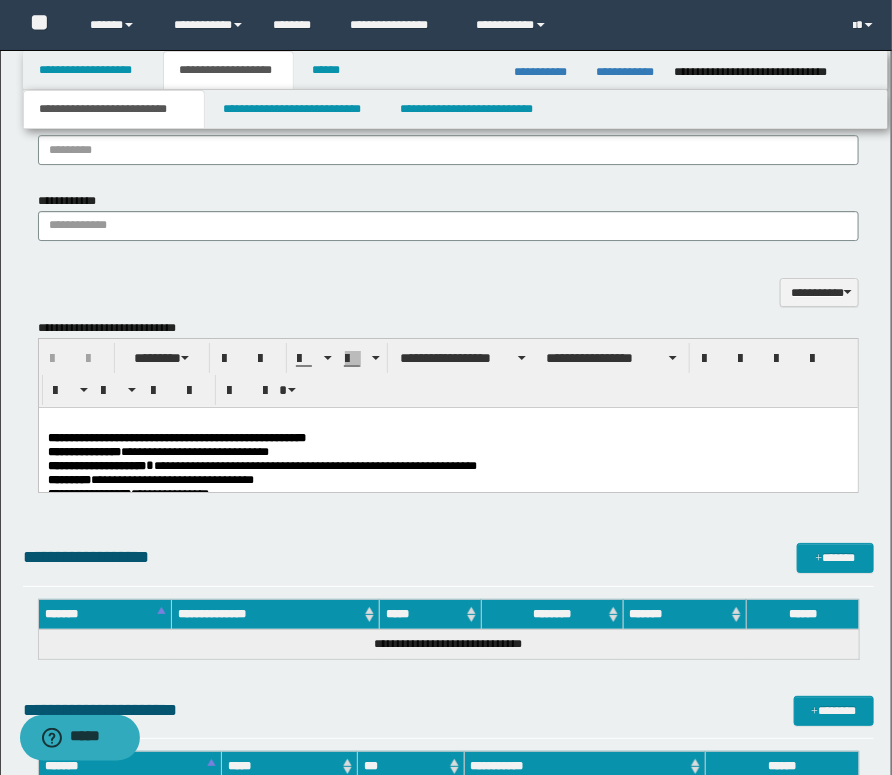 click on "**********" at bounding box center [447, 451] 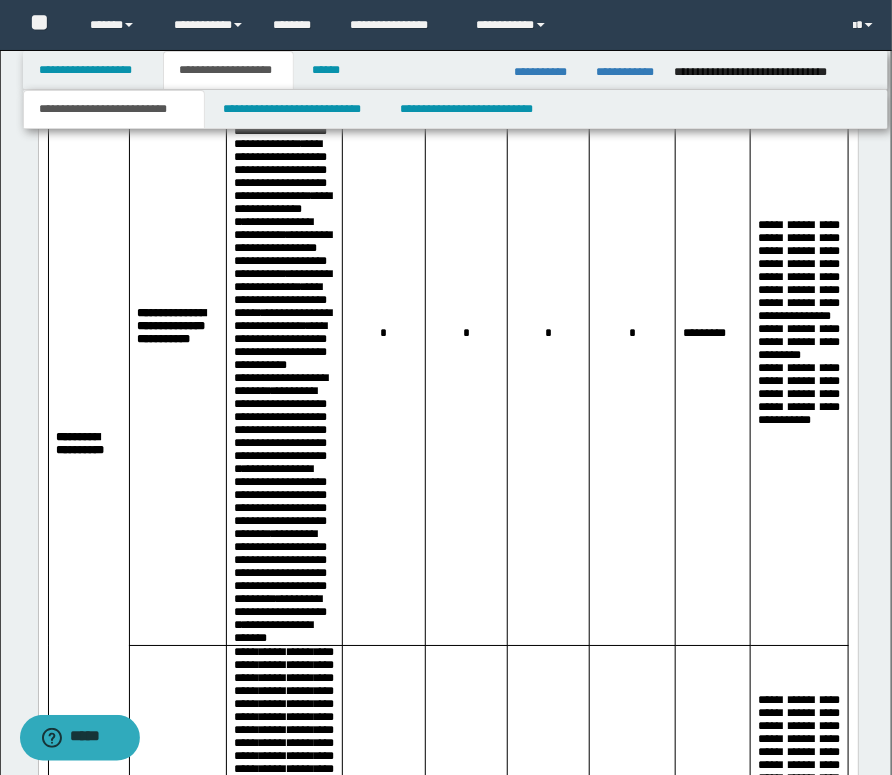 scroll, scrollTop: 5441, scrollLeft: 0, axis: vertical 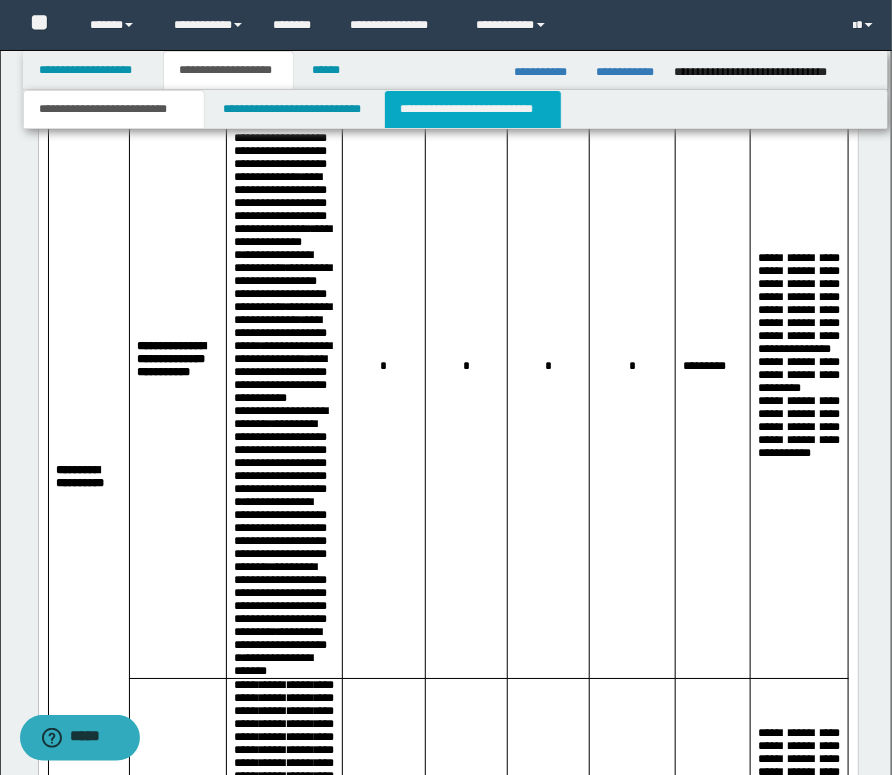 click on "**********" at bounding box center [472, 109] 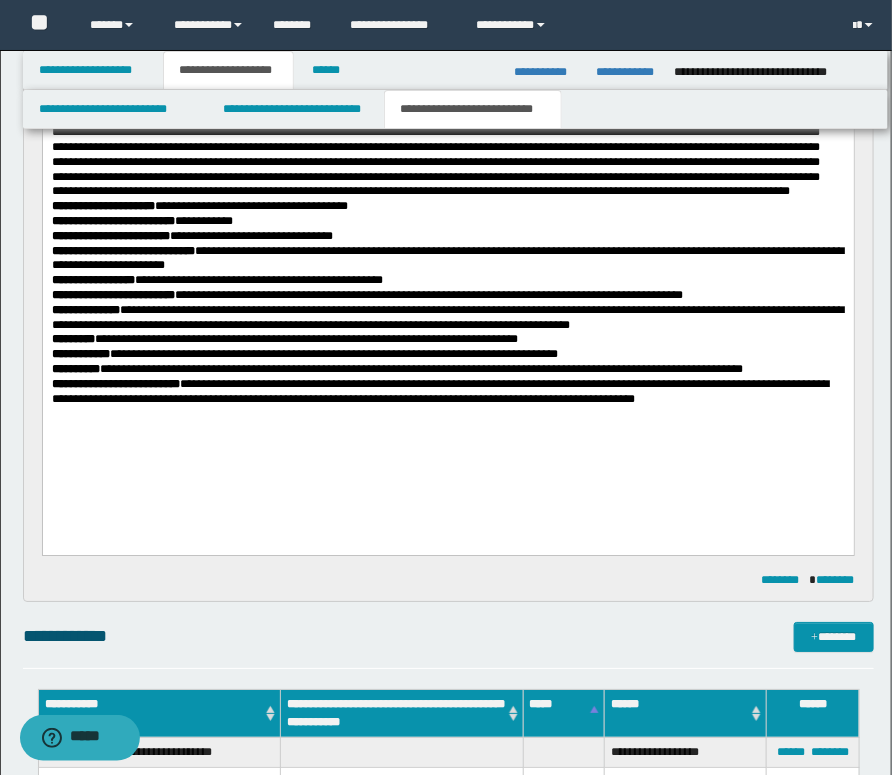 scroll, scrollTop: 1448, scrollLeft: 0, axis: vertical 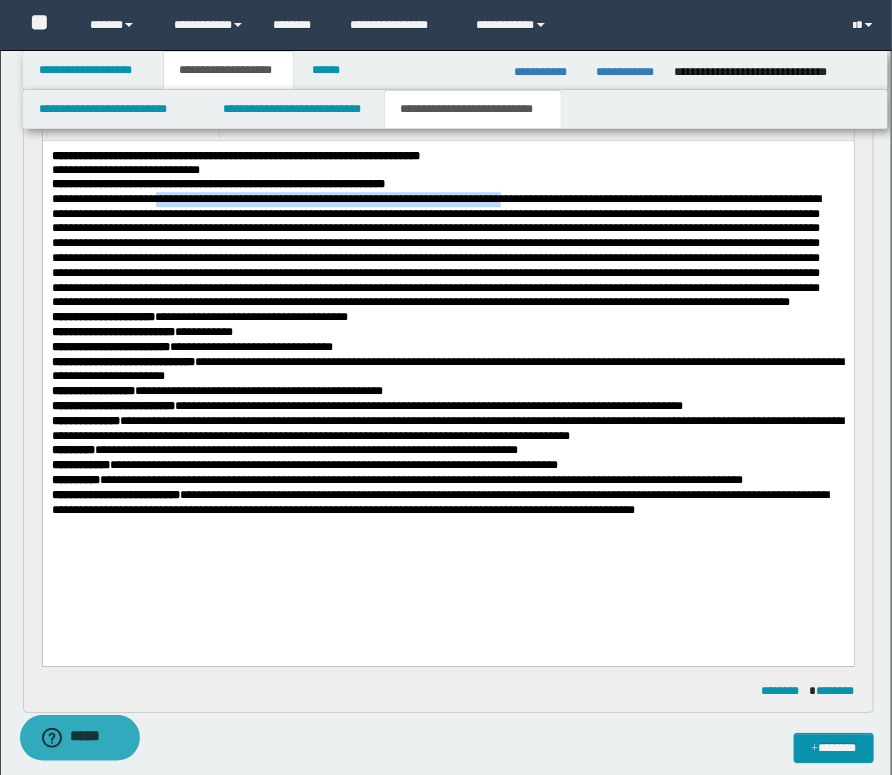 drag, startPoint x: 167, startPoint y: 198, endPoint x: 557, endPoint y: 203, distance: 390.03204 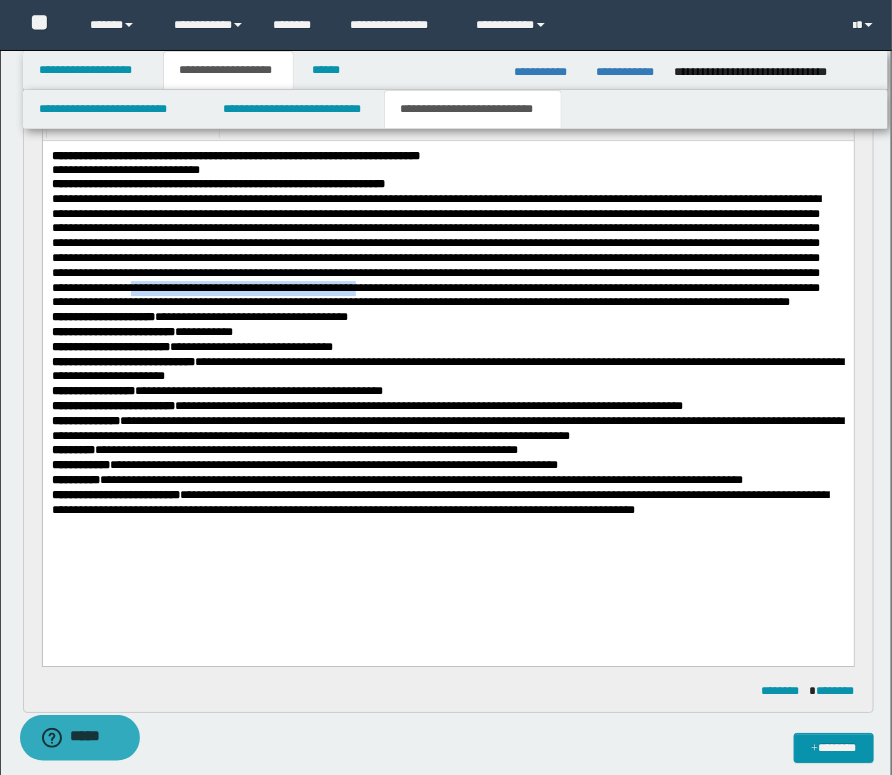 drag, startPoint x: 460, startPoint y: 293, endPoint x: 697, endPoint y: 296, distance: 237.01898 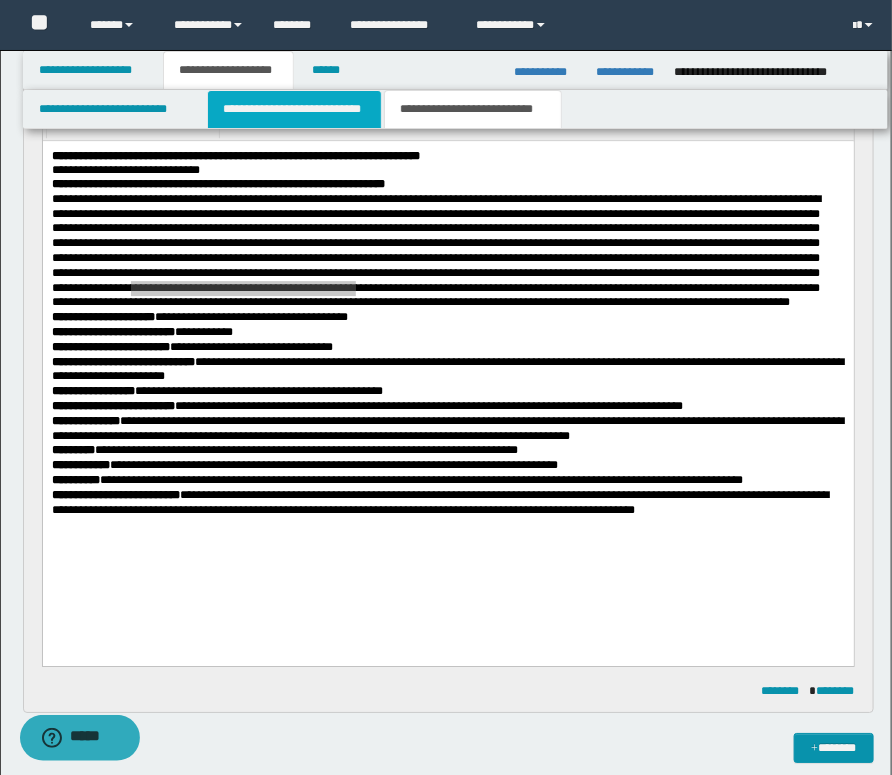 click on "**********" at bounding box center (294, 109) 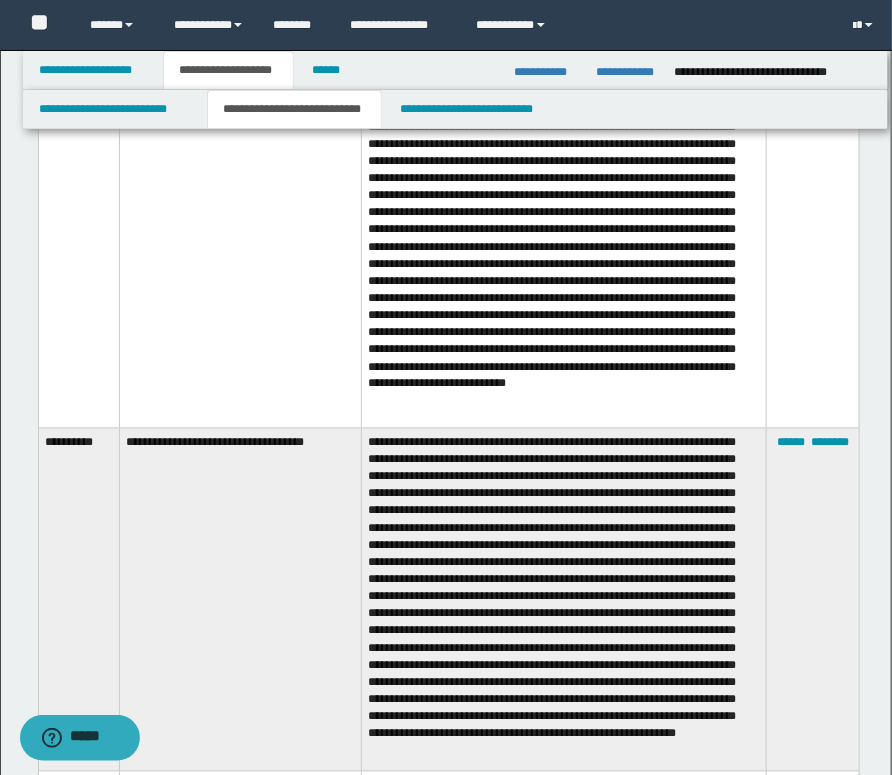 scroll, scrollTop: 4670, scrollLeft: 0, axis: vertical 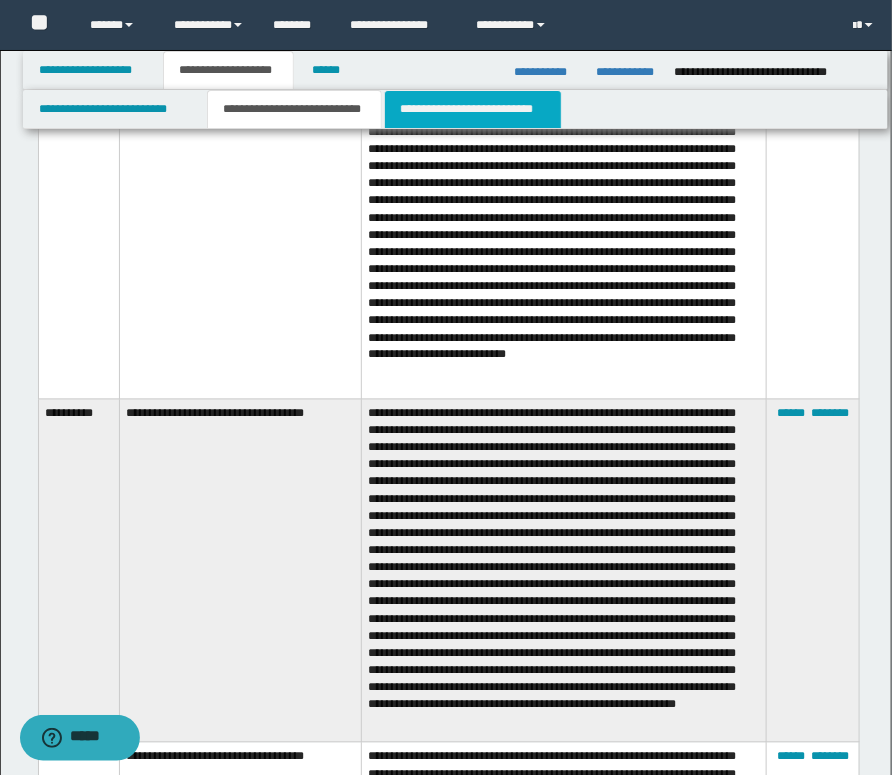 click on "**********" at bounding box center [472, 109] 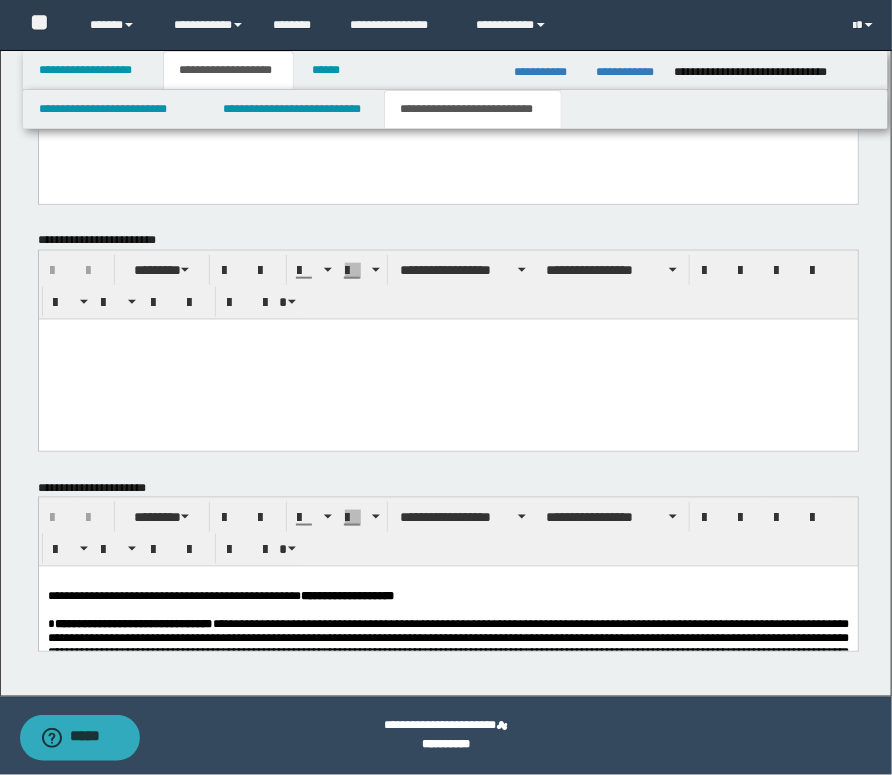 scroll, scrollTop: 2225, scrollLeft: 0, axis: vertical 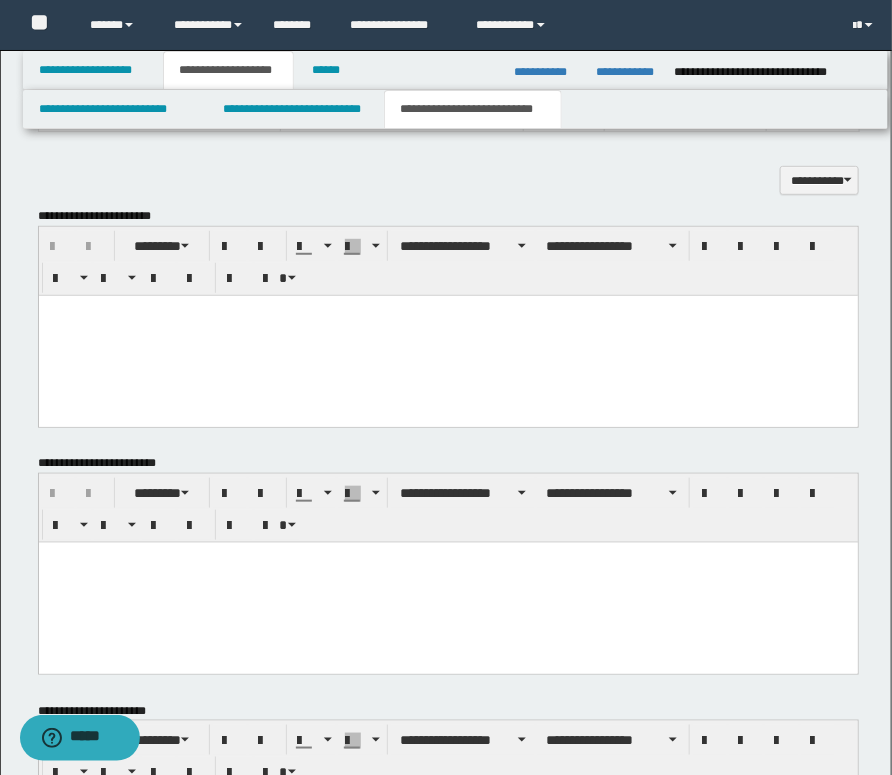 click at bounding box center (447, 336) 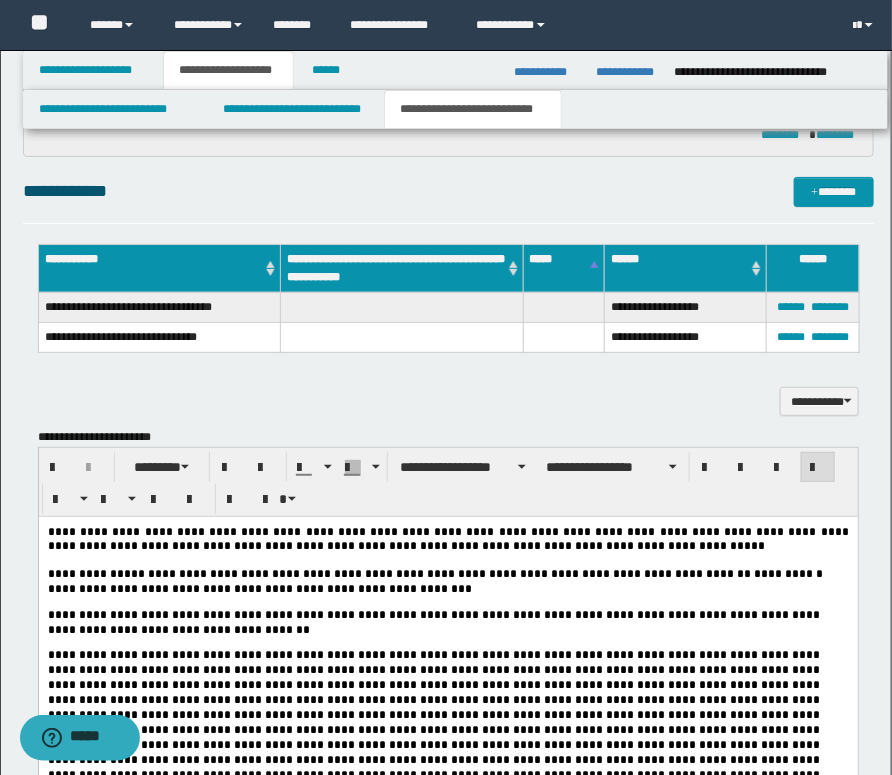 scroll, scrollTop: 2003, scrollLeft: 0, axis: vertical 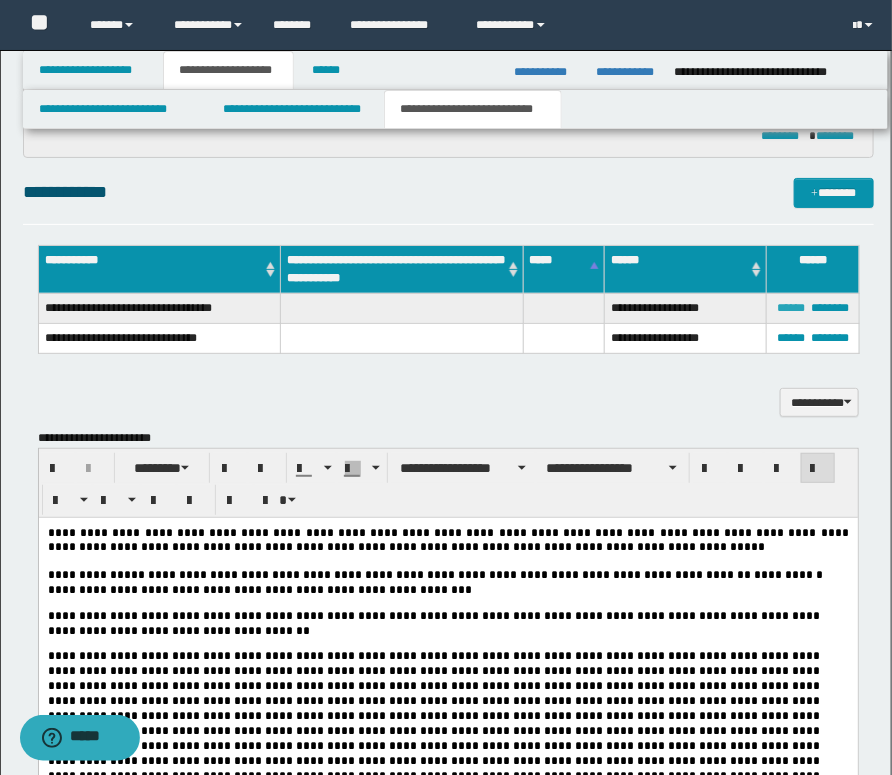 click on "******" at bounding box center [791, 308] 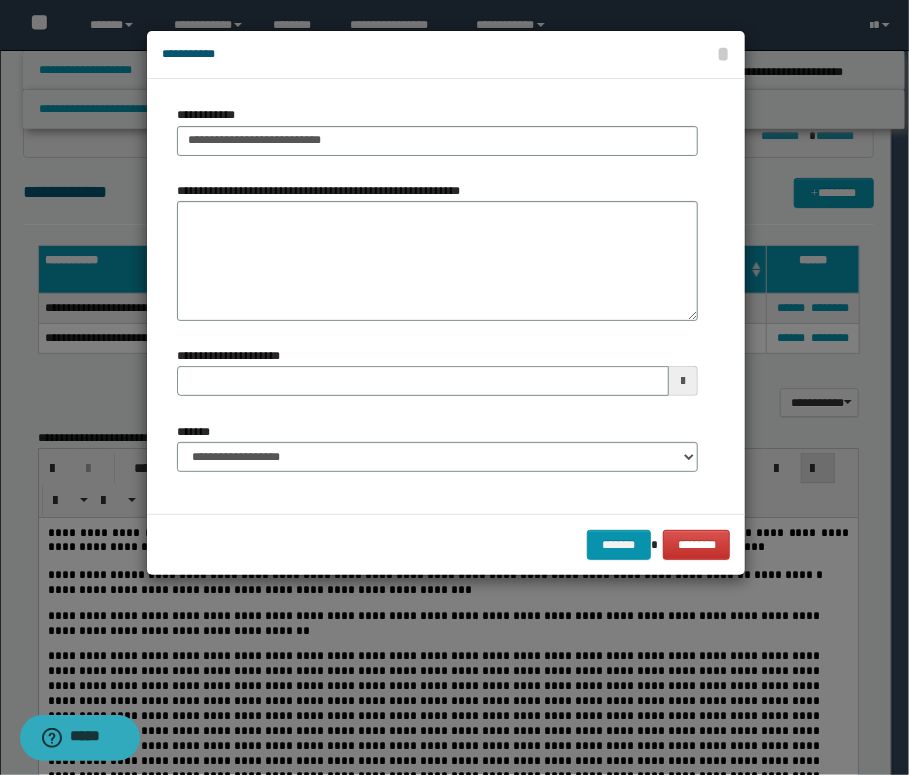type 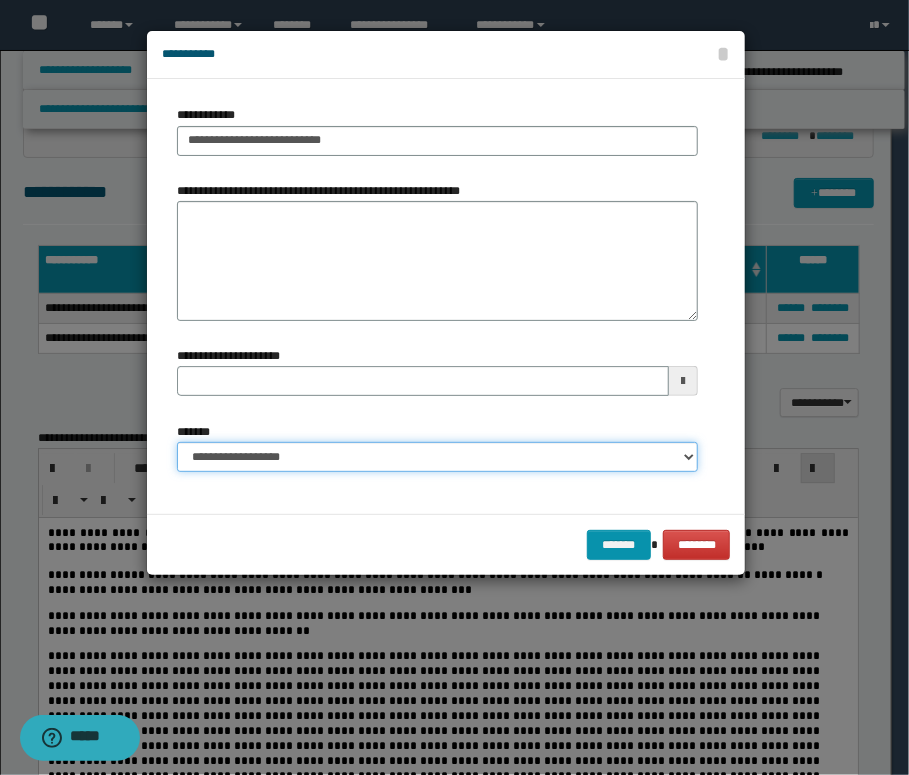 click on "**********" at bounding box center (437, 457) 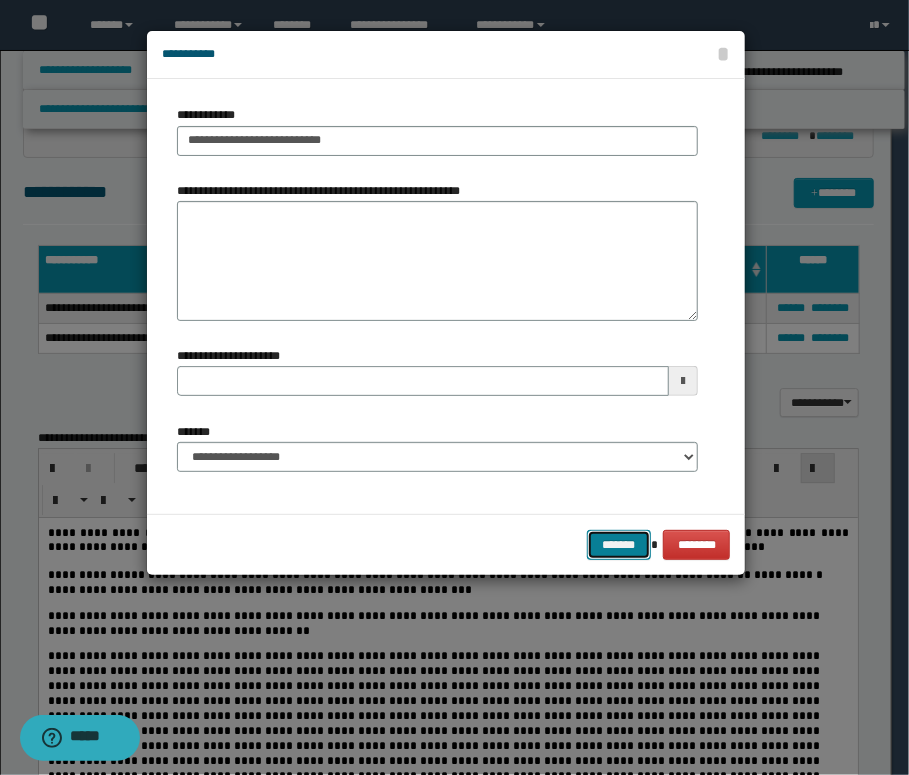 click on "*******" at bounding box center (619, 545) 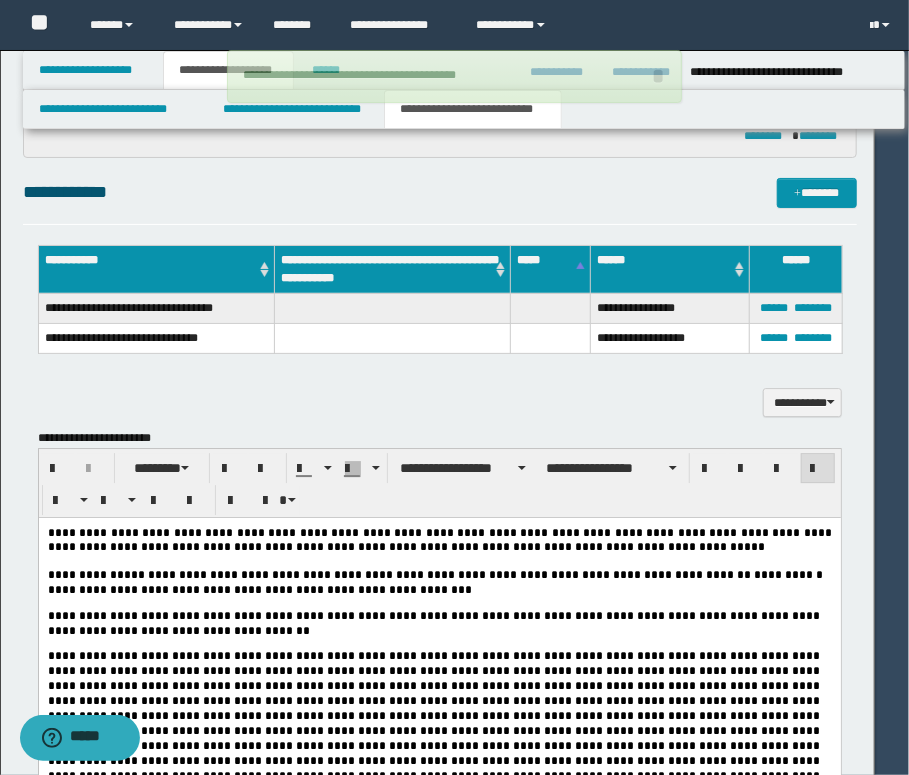 type 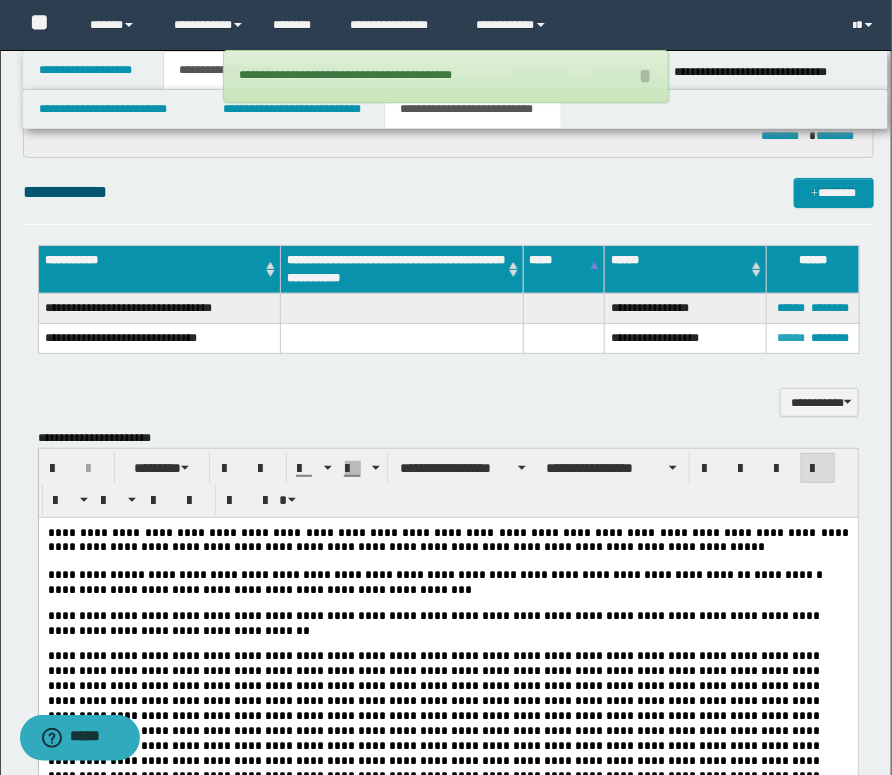 click on "******" at bounding box center (791, 338) 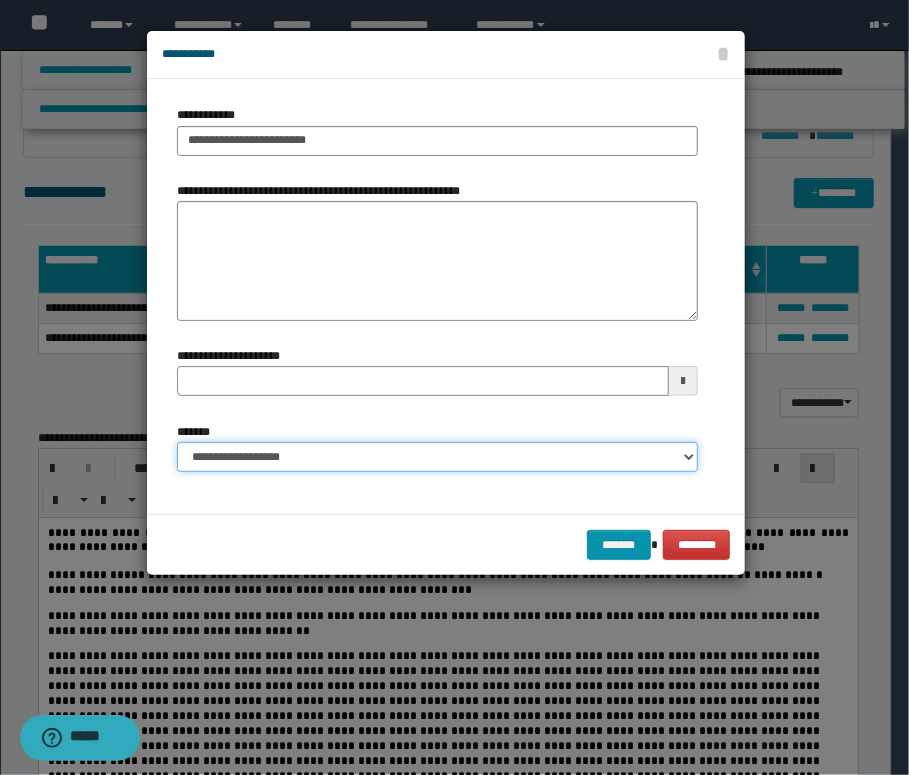 drag, startPoint x: 688, startPoint y: 459, endPoint x: 657, endPoint y: 474, distance: 34.43835 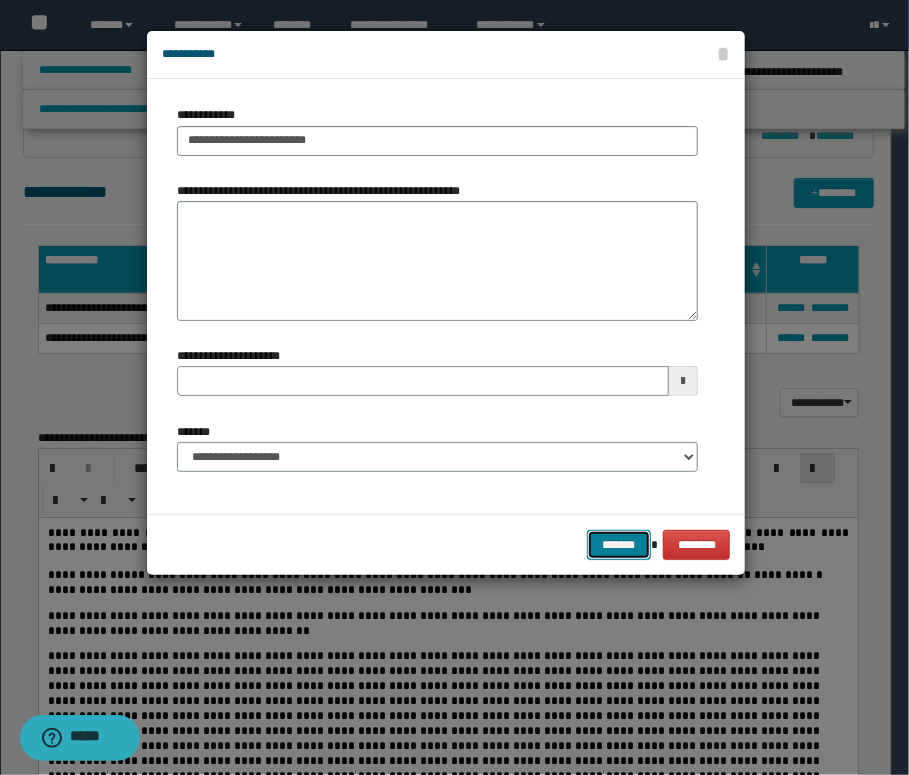 click on "*******" at bounding box center [619, 545] 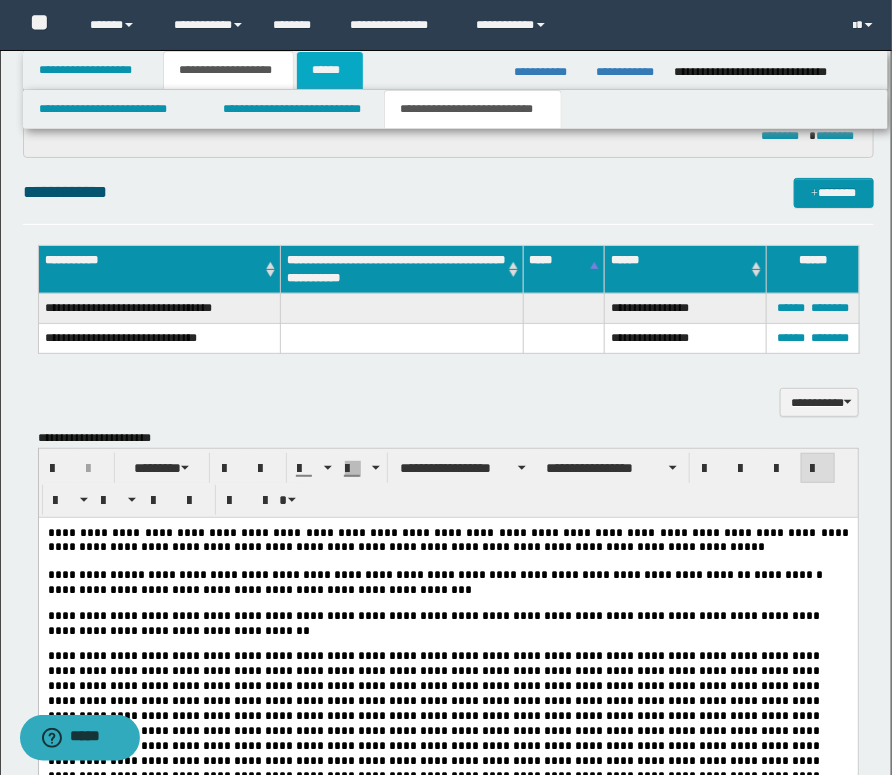 click on "******" at bounding box center (330, 70) 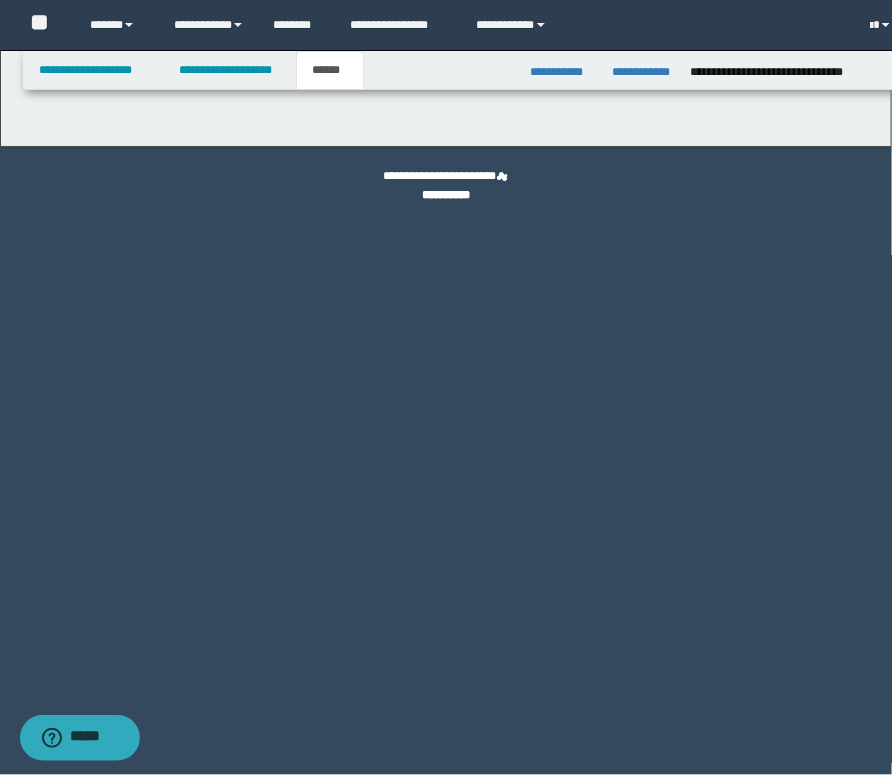 scroll, scrollTop: 0, scrollLeft: 0, axis: both 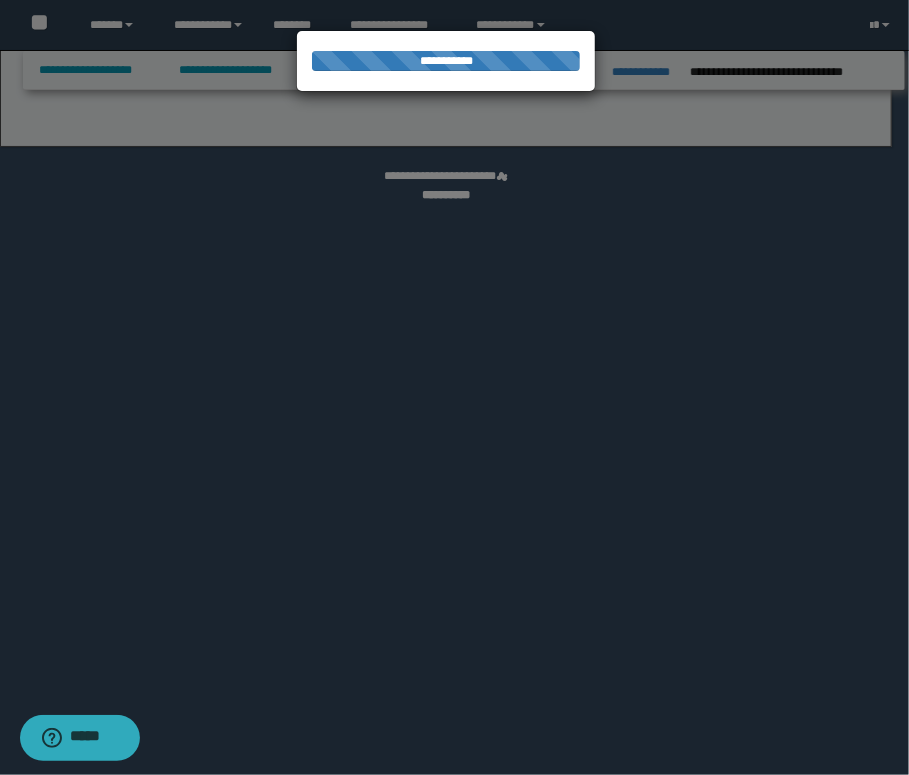 select on "*" 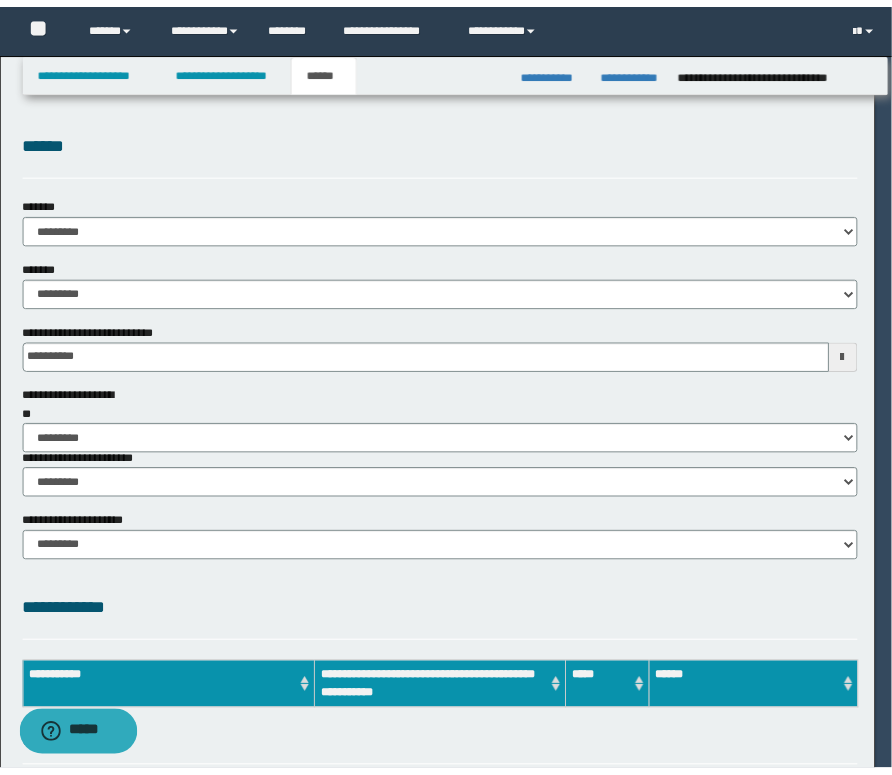 scroll, scrollTop: 0, scrollLeft: 0, axis: both 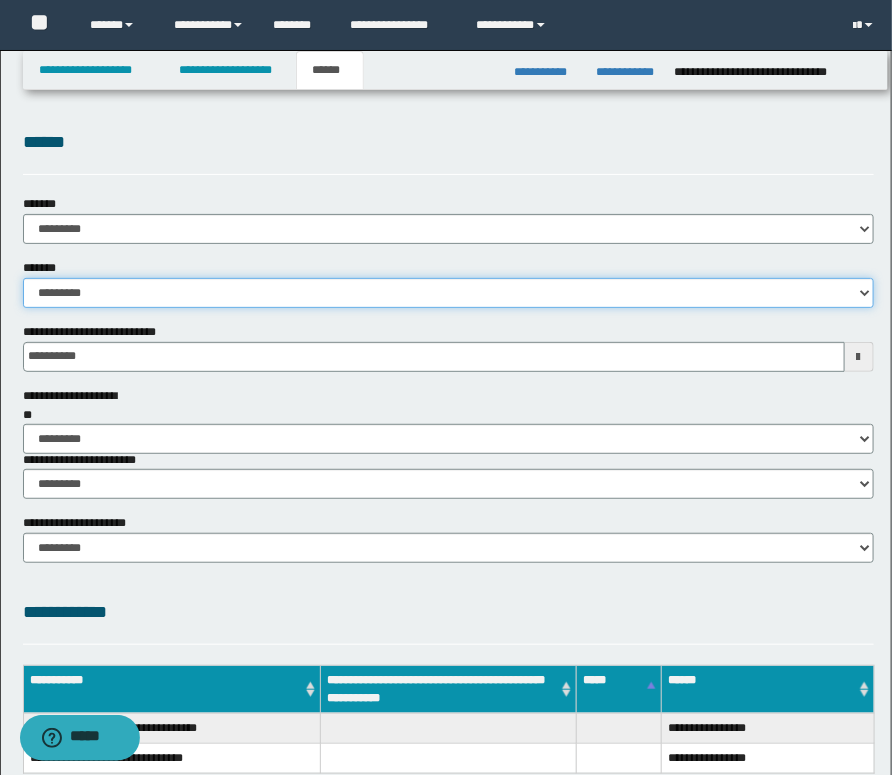 drag, startPoint x: 867, startPoint y: 291, endPoint x: 808, endPoint y: 305, distance: 60.63827 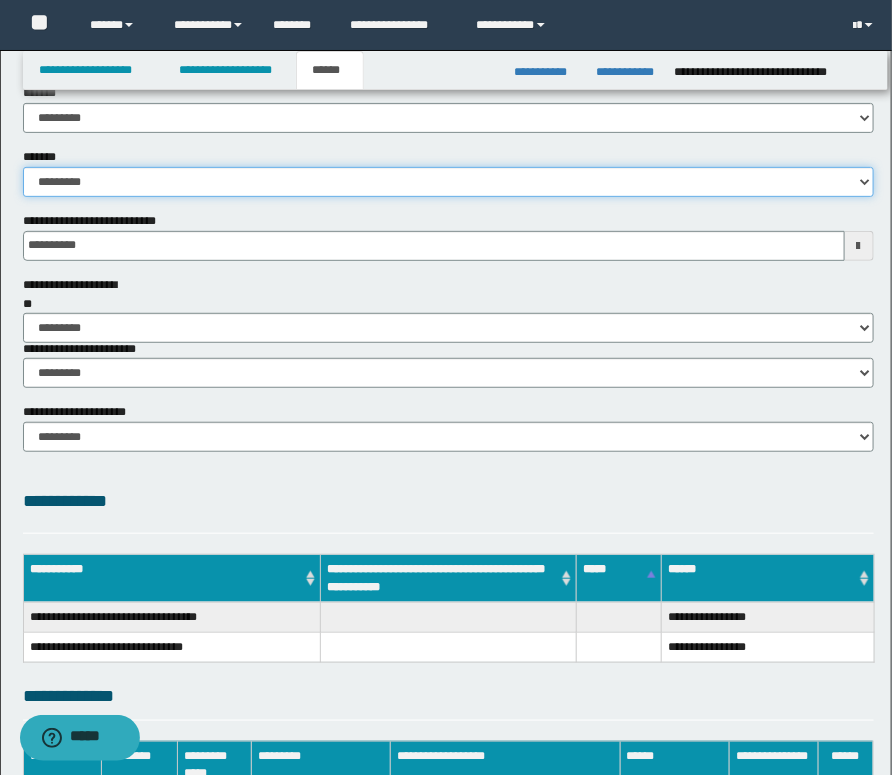 scroll, scrollTop: 222, scrollLeft: 0, axis: vertical 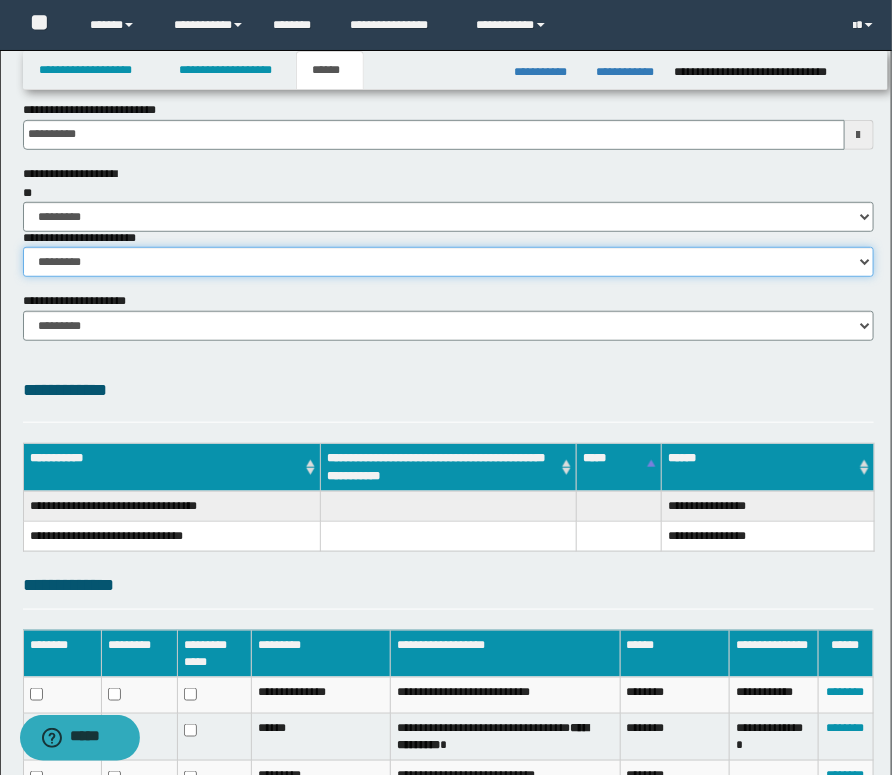drag, startPoint x: 862, startPoint y: 266, endPoint x: 781, endPoint y: 278, distance: 81.88406 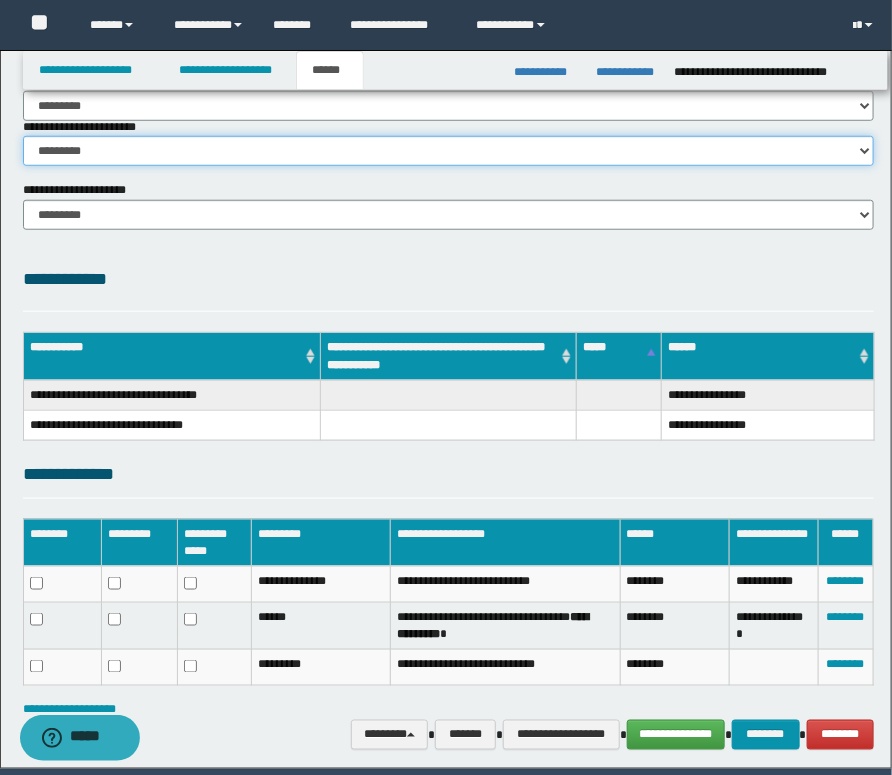 scroll, scrollTop: 404, scrollLeft: 0, axis: vertical 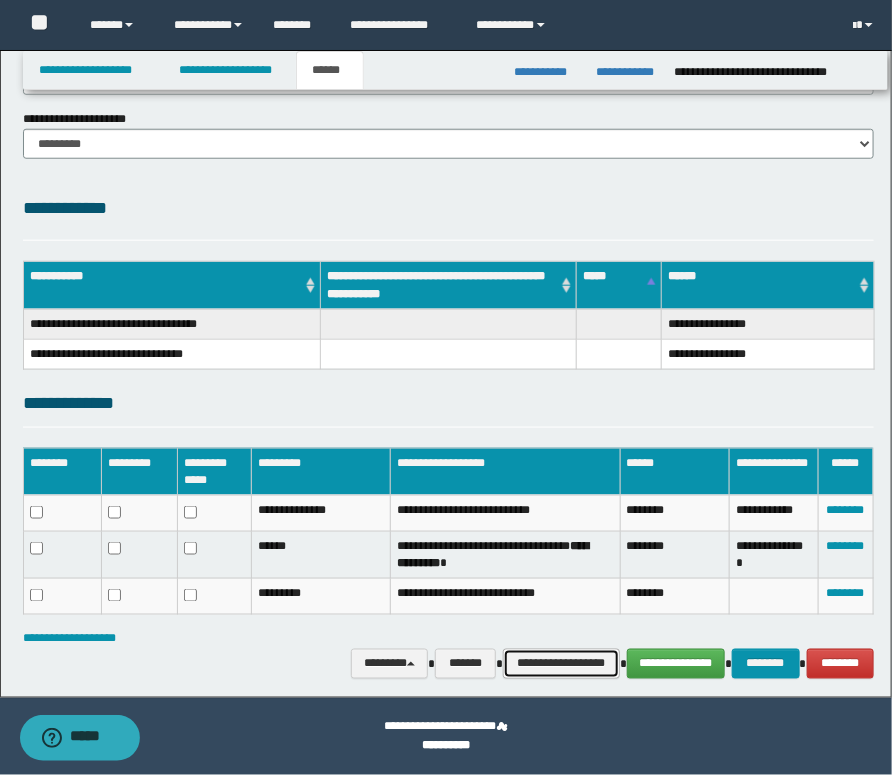 click on "**********" at bounding box center (561, 664) 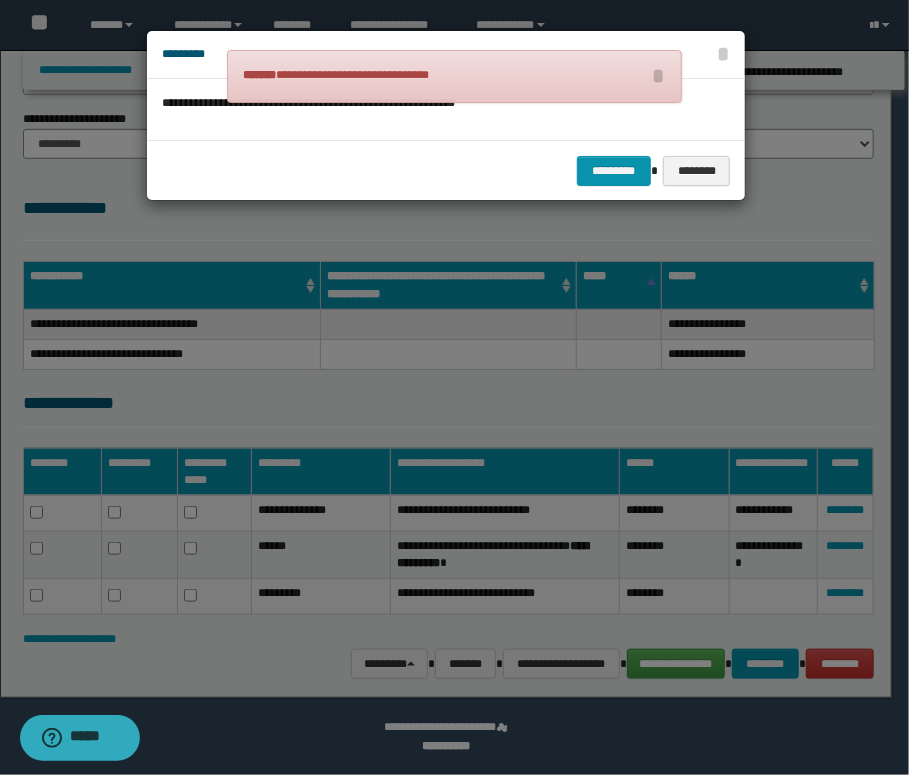 click on "*********
********" at bounding box center [446, 170] 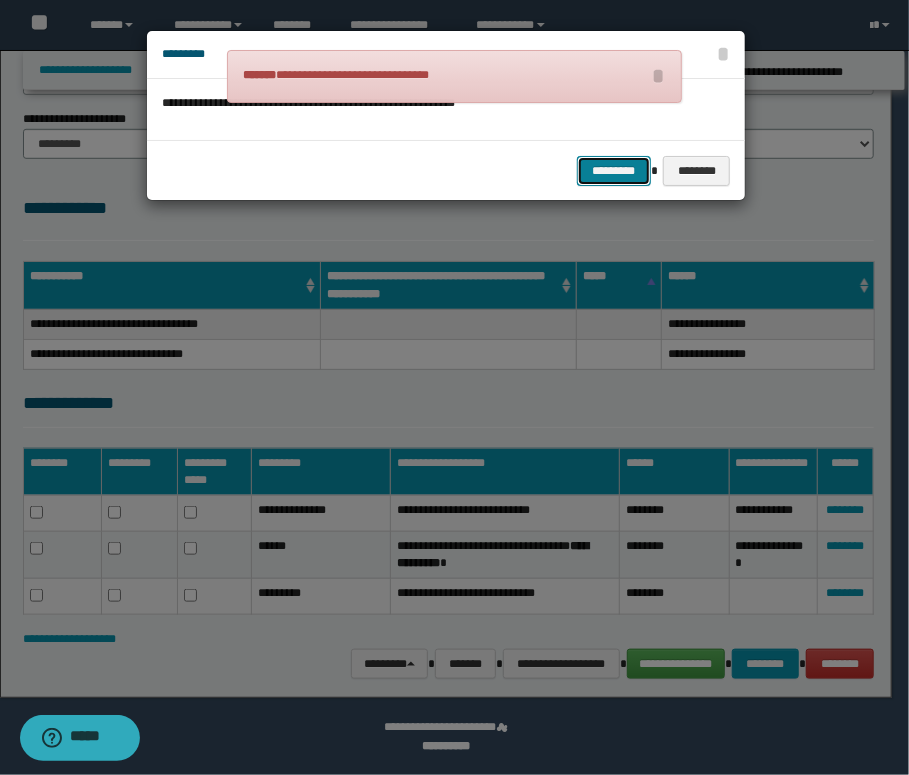 click on "*********" at bounding box center (614, 171) 